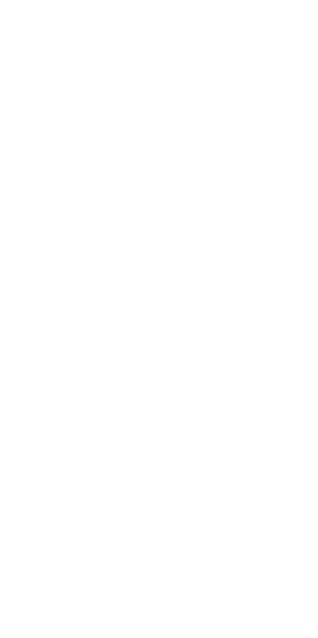 scroll, scrollTop: 0, scrollLeft: 0, axis: both 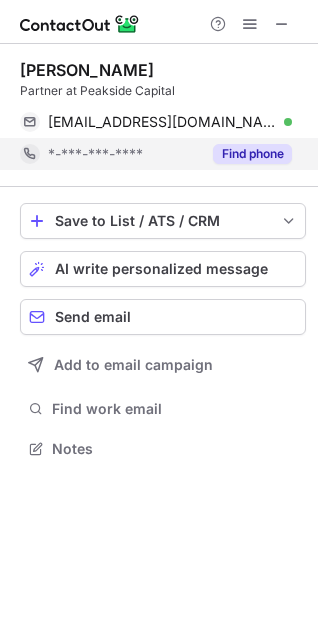 click on "Find phone" at bounding box center [252, 154] 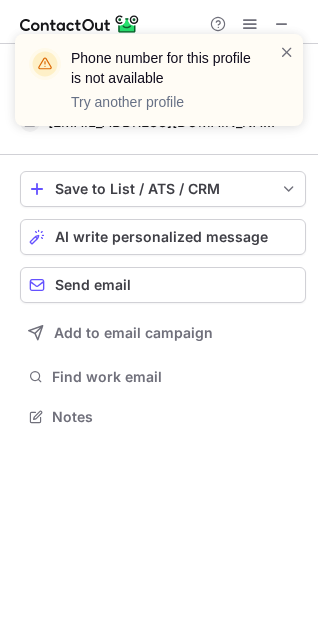 scroll, scrollTop: 403, scrollLeft: 318, axis: both 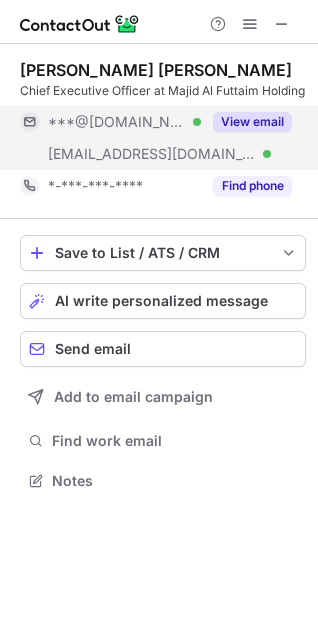 click on "View email" at bounding box center [252, 122] 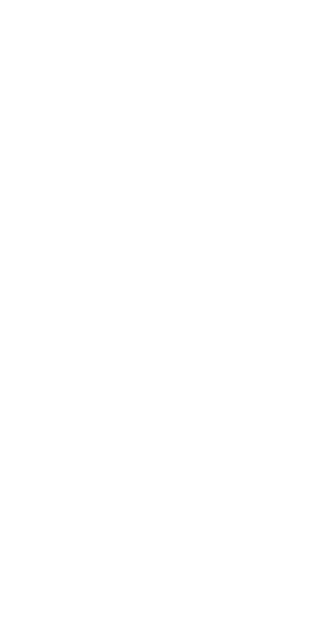 scroll, scrollTop: 0, scrollLeft: 0, axis: both 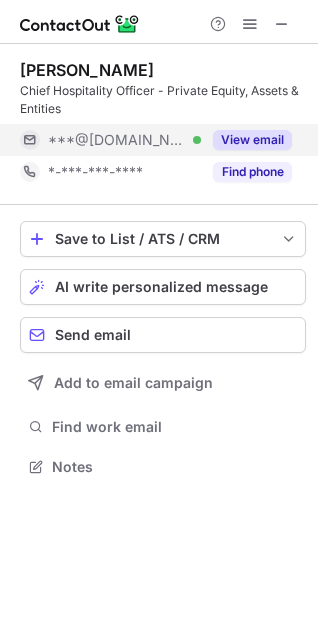 click on "View email" at bounding box center (252, 140) 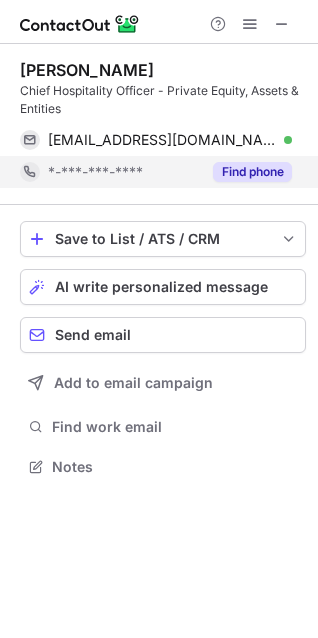 click on "Find phone" at bounding box center (252, 172) 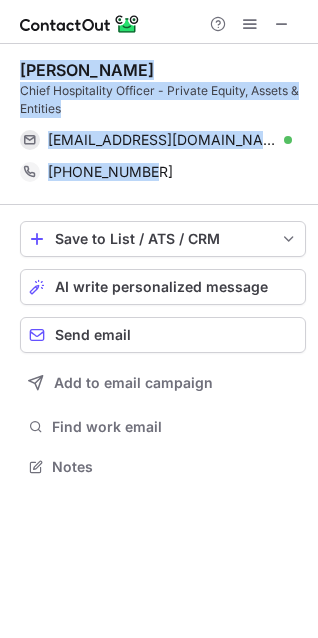 drag, startPoint x: 167, startPoint y: 185, endPoint x: 12, endPoint y: 78, distance: 188.34543 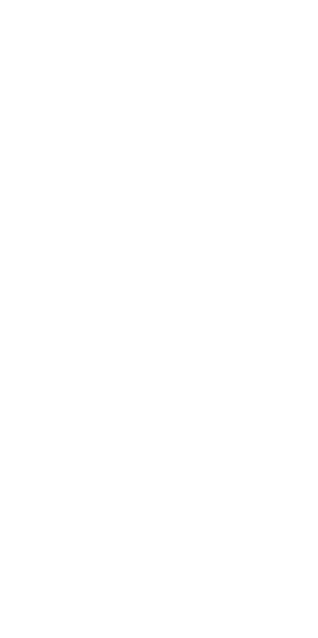 scroll, scrollTop: 0, scrollLeft: 0, axis: both 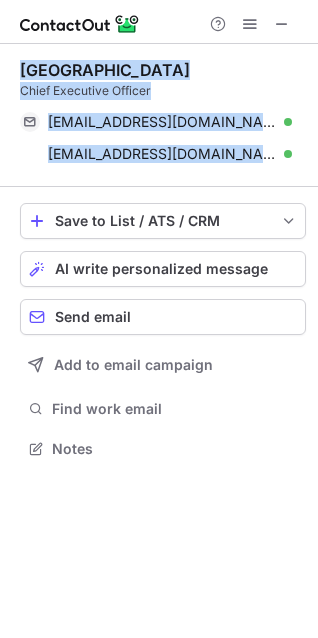 drag, startPoint x: 185, startPoint y: 155, endPoint x: 18, endPoint y: 72, distance: 186.4886 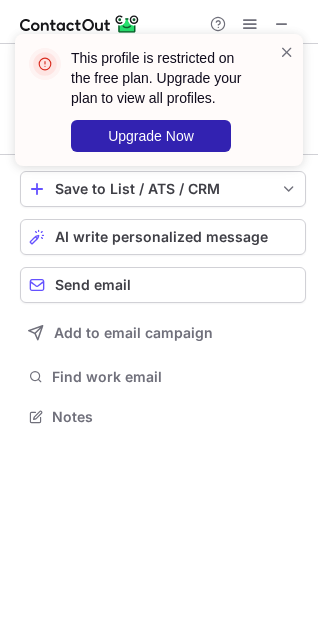 scroll, scrollTop: 0, scrollLeft: 0, axis: both 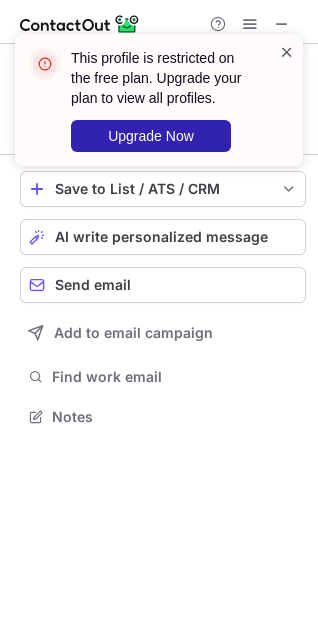 click at bounding box center [287, 52] 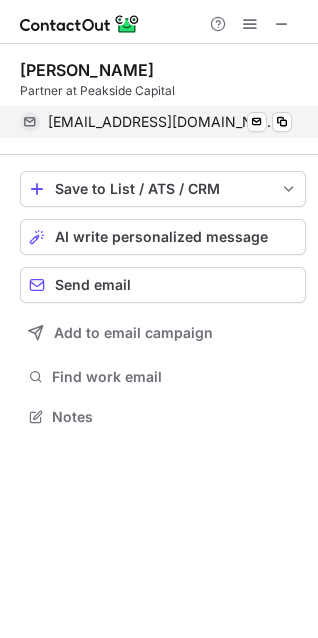 scroll, scrollTop: 0, scrollLeft: 0, axis: both 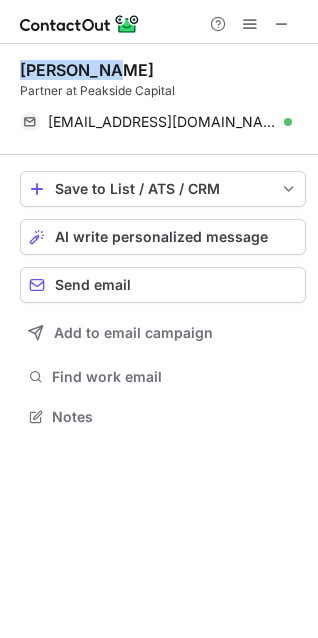 drag, startPoint x: 19, startPoint y: 69, endPoint x: 117, endPoint y: 72, distance: 98.045906 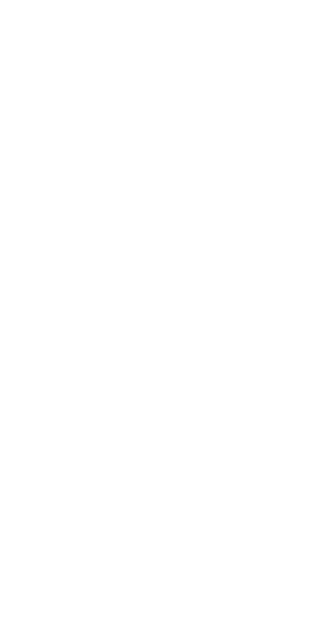 scroll, scrollTop: 0, scrollLeft: 0, axis: both 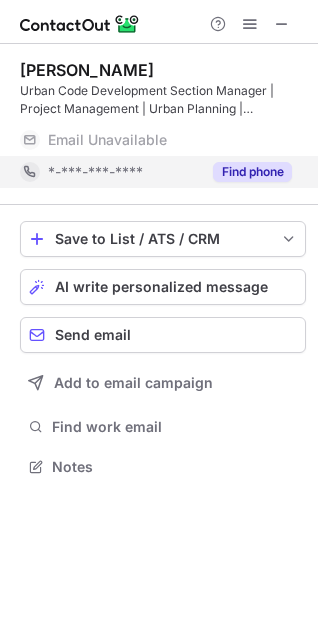 click on "Find phone" at bounding box center (252, 172) 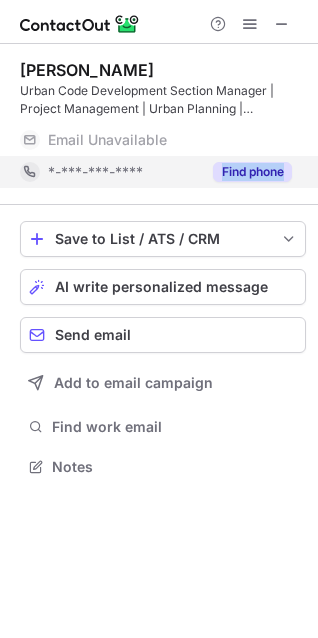click on "*-***-***-****" at bounding box center [124, 172] 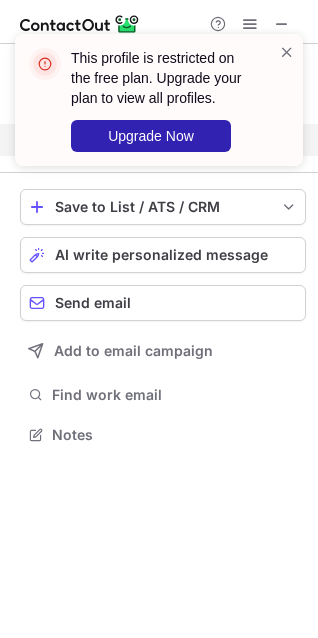 scroll, scrollTop: 421, scrollLeft: 318, axis: both 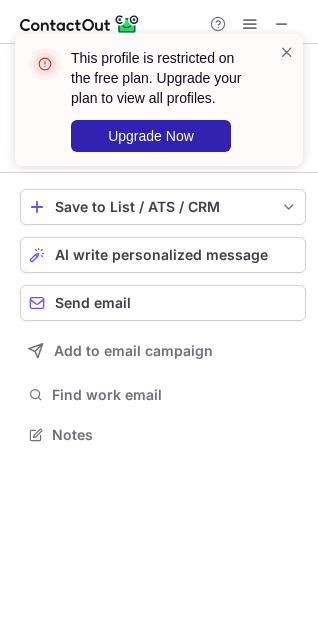 drag, startPoint x: 286, startPoint y: 54, endPoint x: 283, endPoint y: 68, distance: 14.3178215 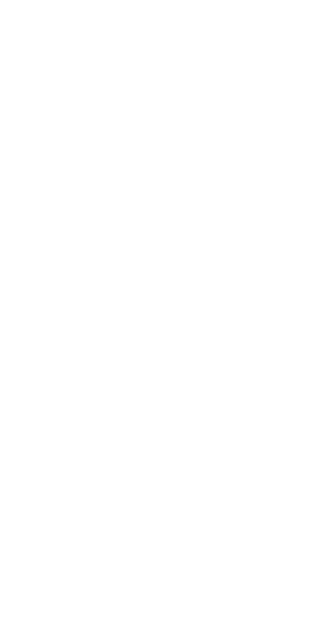 scroll, scrollTop: 0, scrollLeft: 0, axis: both 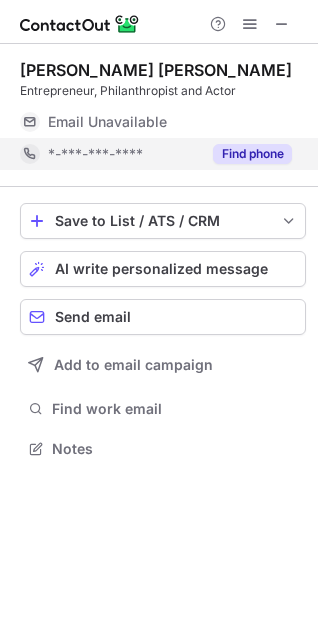 click on "Find phone" at bounding box center [252, 154] 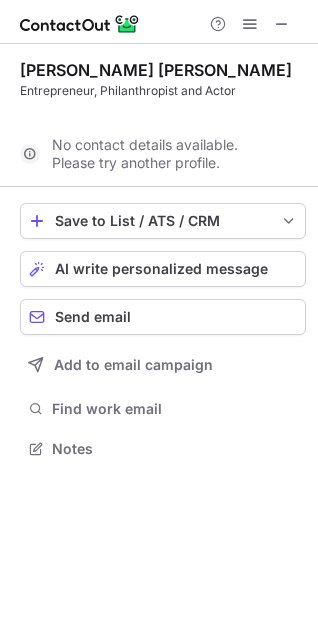 scroll, scrollTop: 403, scrollLeft: 318, axis: both 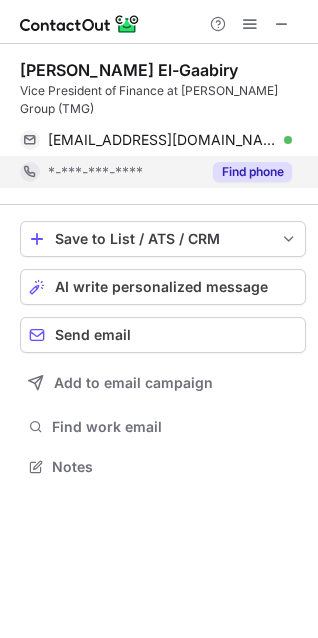click on "Find phone" at bounding box center (252, 172) 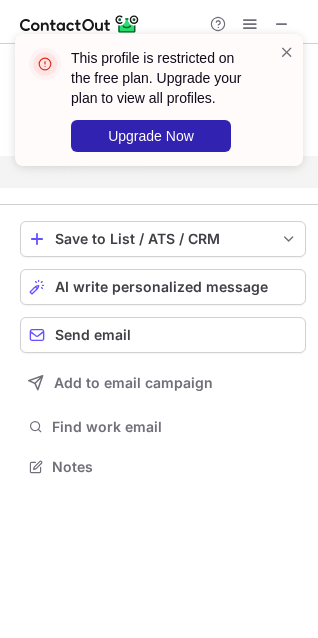 scroll, scrollTop: 421, scrollLeft: 318, axis: both 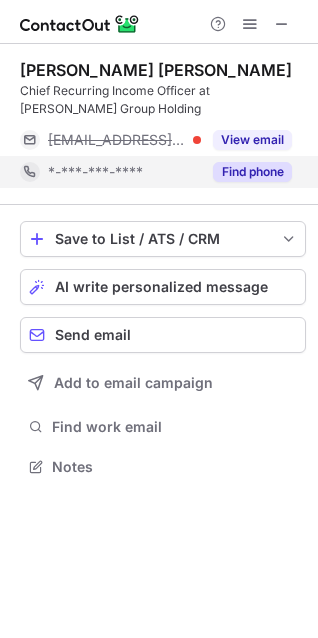 click on "Find phone" at bounding box center [252, 172] 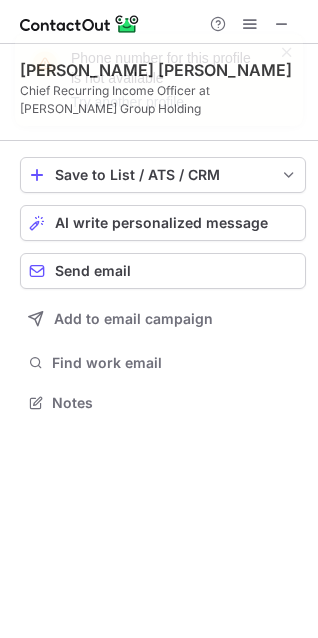 scroll, scrollTop: 389, scrollLeft: 318, axis: both 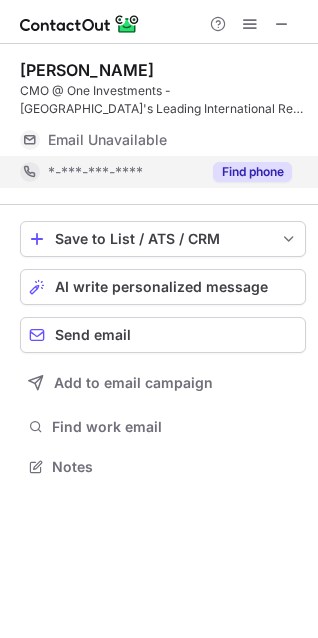 click on "Find phone" at bounding box center (252, 172) 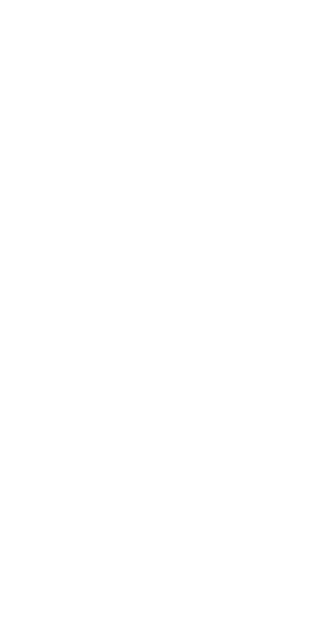 scroll, scrollTop: 0, scrollLeft: 0, axis: both 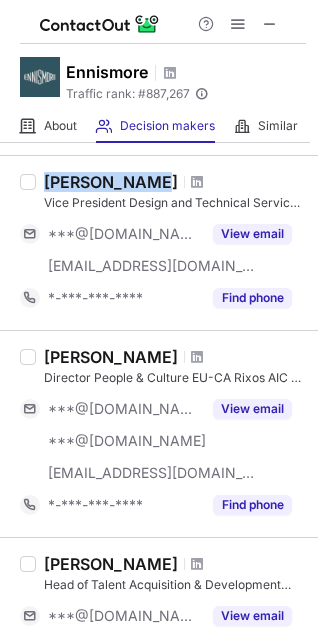 drag, startPoint x: 40, startPoint y: 184, endPoint x: 149, endPoint y: 186, distance: 109.01835 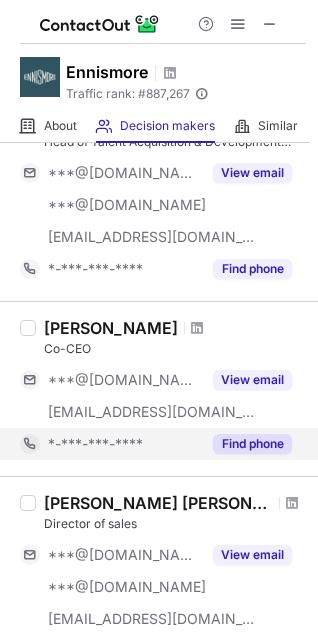 scroll, scrollTop: 1041, scrollLeft: 0, axis: vertical 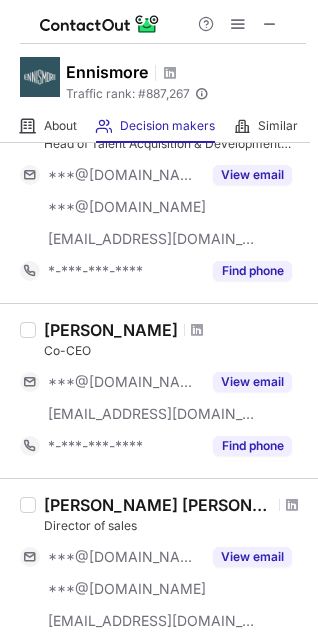 click on "[PERSON_NAME]" at bounding box center (111, 330) 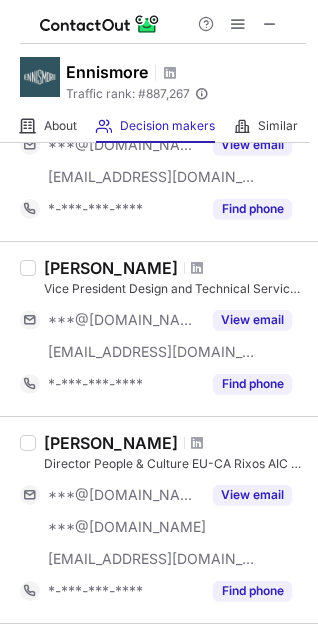 scroll, scrollTop: 341, scrollLeft: 0, axis: vertical 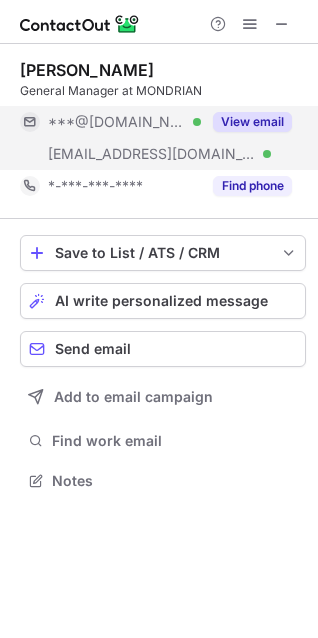click on "View email" at bounding box center [252, 122] 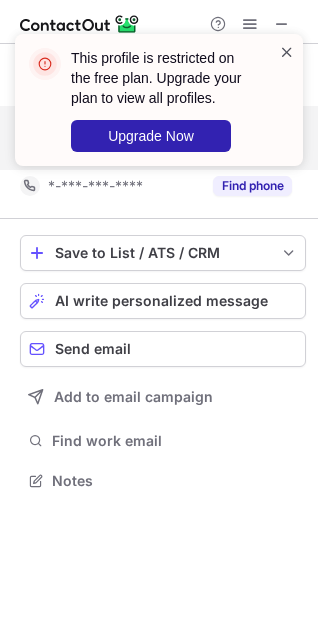 click at bounding box center [287, 52] 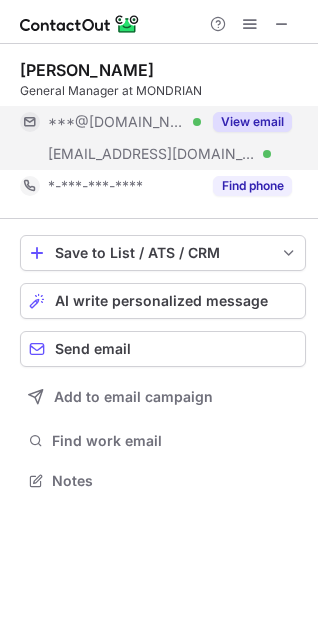 scroll, scrollTop: 441, scrollLeft: 318, axis: both 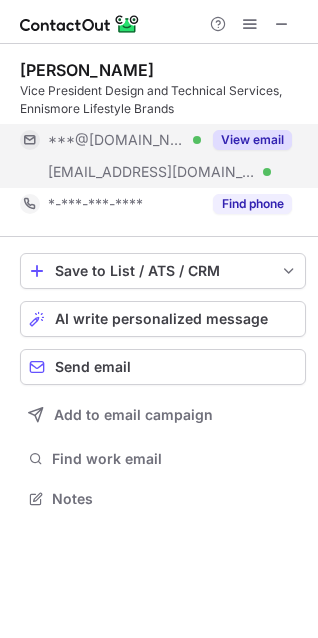 click on "View email" at bounding box center (252, 140) 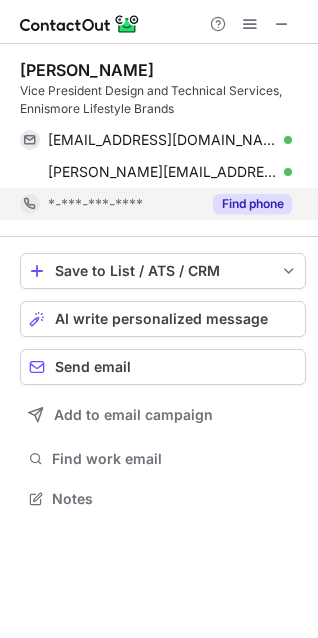 click on "Find phone" at bounding box center (252, 204) 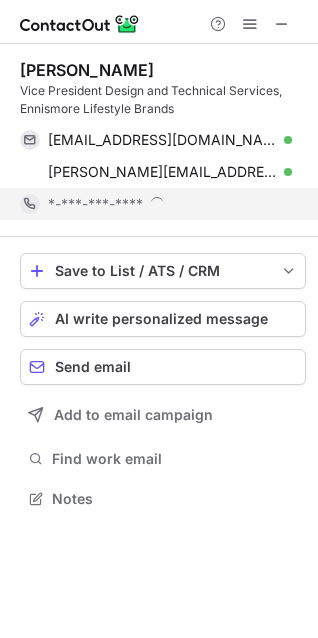 scroll, scrollTop: 10, scrollLeft: 10, axis: both 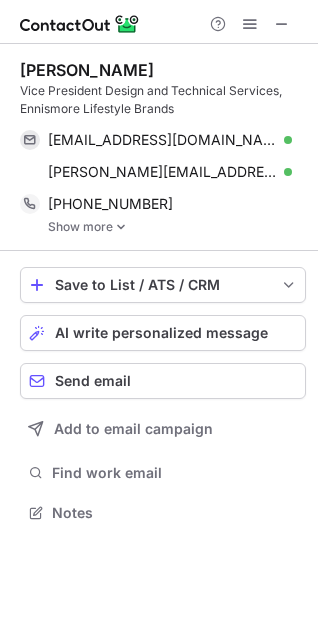 click on "Show more" at bounding box center [177, 227] 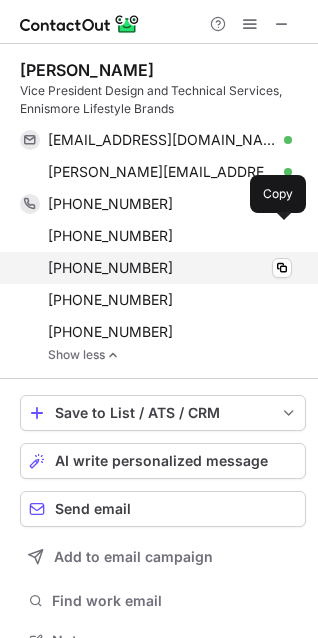 scroll, scrollTop: 10, scrollLeft: 10, axis: both 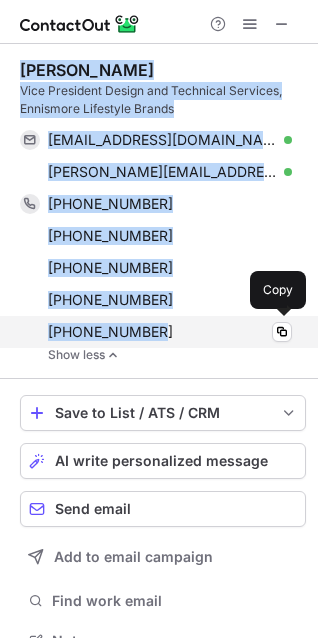 drag, startPoint x: 15, startPoint y: 74, endPoint x: 167, endPoint y: 330, distance: 297.7247 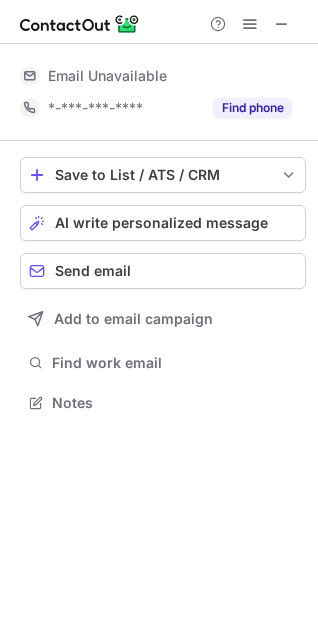 scroll, scrollTop: 10, scrollLeft: 10, axis: both 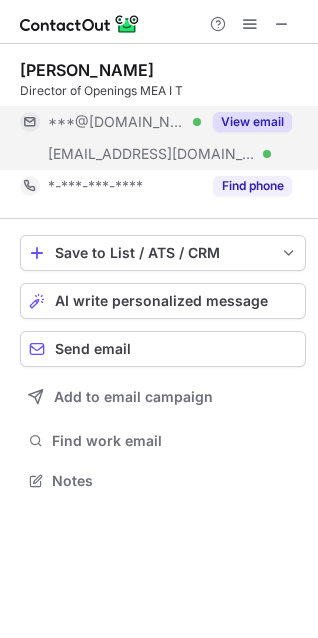 click on "View email" at bounding box center (252, 122) 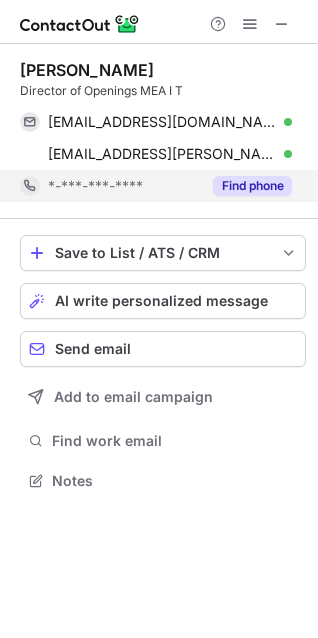 click on "Find phone" at bounding box center [252, 186] 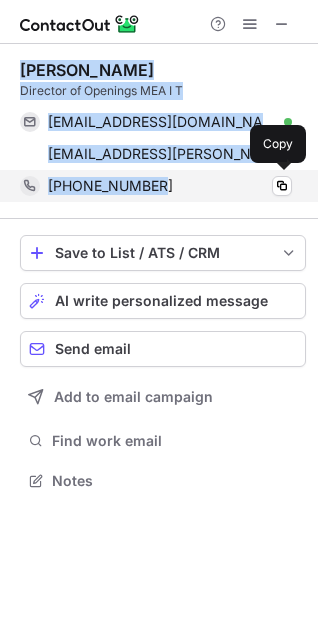 drag, startPoint x: 14, startPoint y: 67, endPoint x: 167, endPoint y: 183, distance: 192.00261 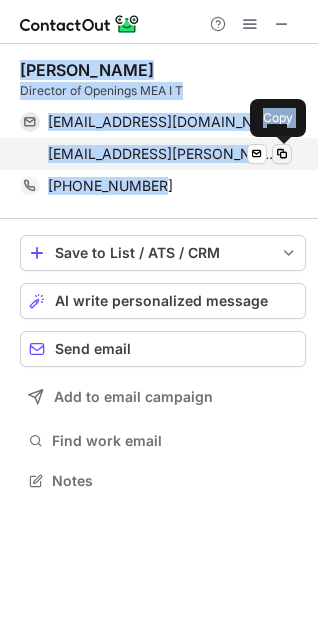 click at bounding box center (282, 154) 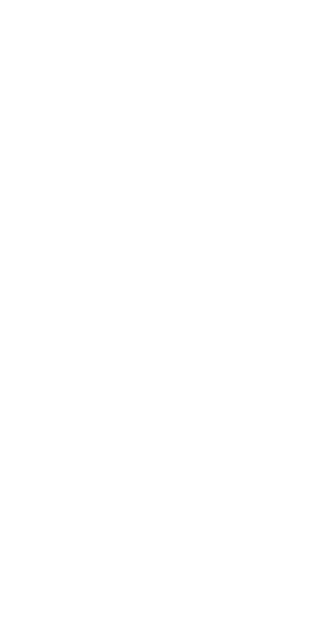 scroll, scrollTop: 0, scrollLeft: 0, axis: both 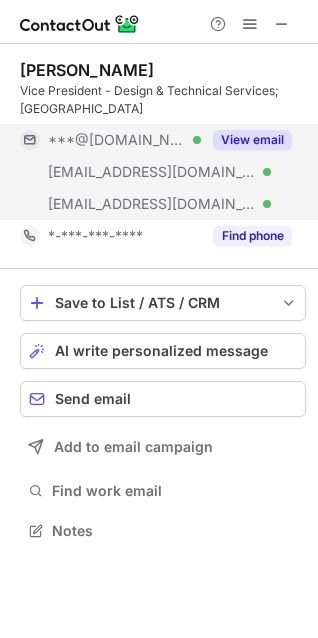 click on "View email" at bounding box center [252, 140] 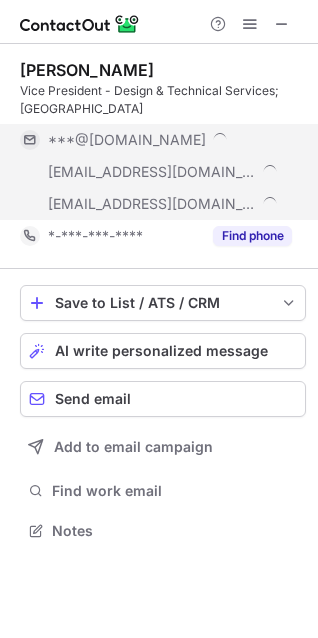 scroll, scrollTop: 10, scrollLeft: 10, axis: both 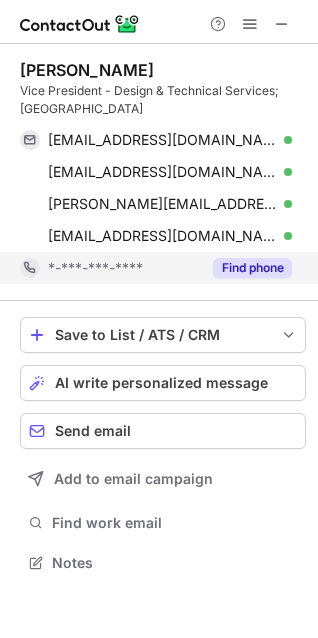 click on "Find phone" at bounding box center [252, 268] 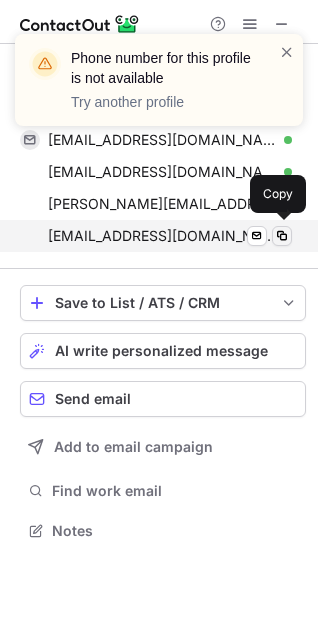 scroll, scrollTop: 517, scrollLeft: 318, axis: both 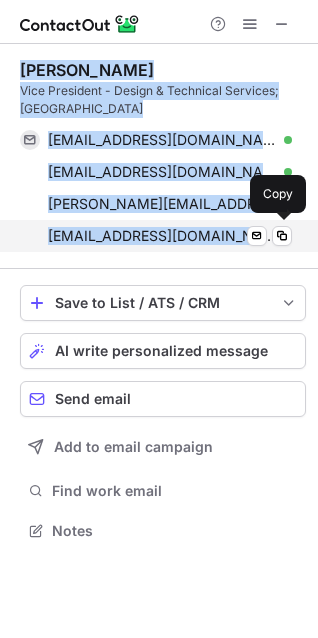 drag, startPoint x: 14, startPoint y: 73, endPoint x: 240, endPoint y: 241, distance: 281.60257 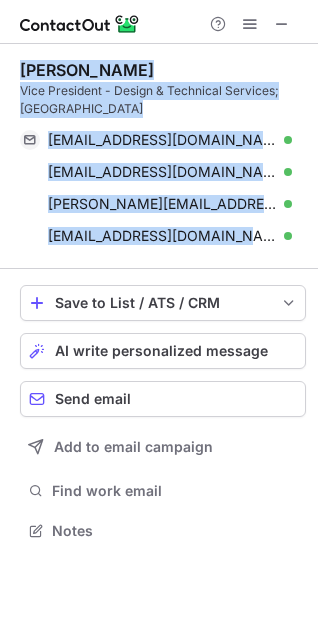 copy on "[PERSON_NAME] Vice President - Design & Technical Services; [GEOGRAPHIC_DATA] [EMAIL_ADDRESS][DOMAIN_NAME] Verified Send email Copy [EMAIL_ADDRESS][DOMAIN_NAME] Verified Send email Copy [PERSON_NAME][EMAIL_ADDRESS][DOMAIN_NAME] Verified Send email Copy [EMAIL_ADDRESS][DOMAIN_NAME]" 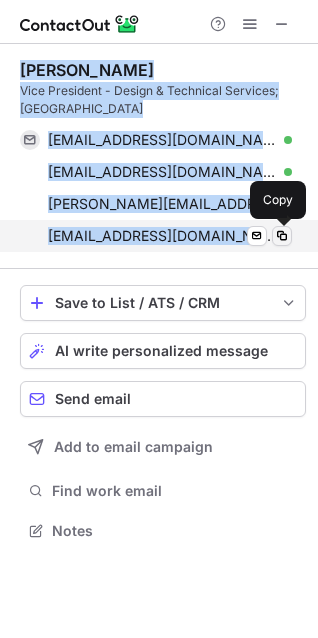 click at bounding box center [282, 236] 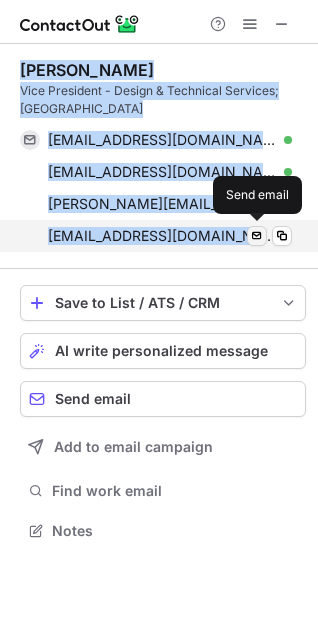 click at bounding box center [257, 236] 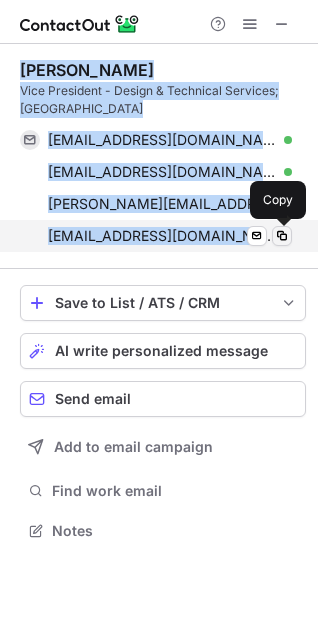 click at bounding box center [282, 236] 